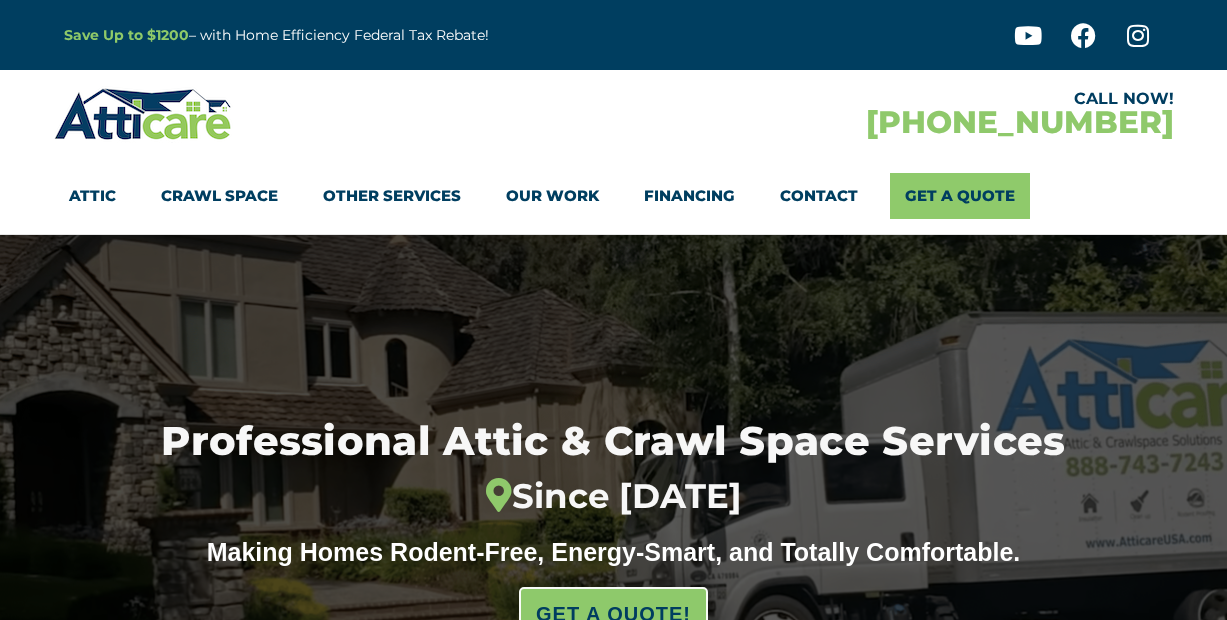 scroll, scrollTop: 0, scrollLeft: 0, axis: both 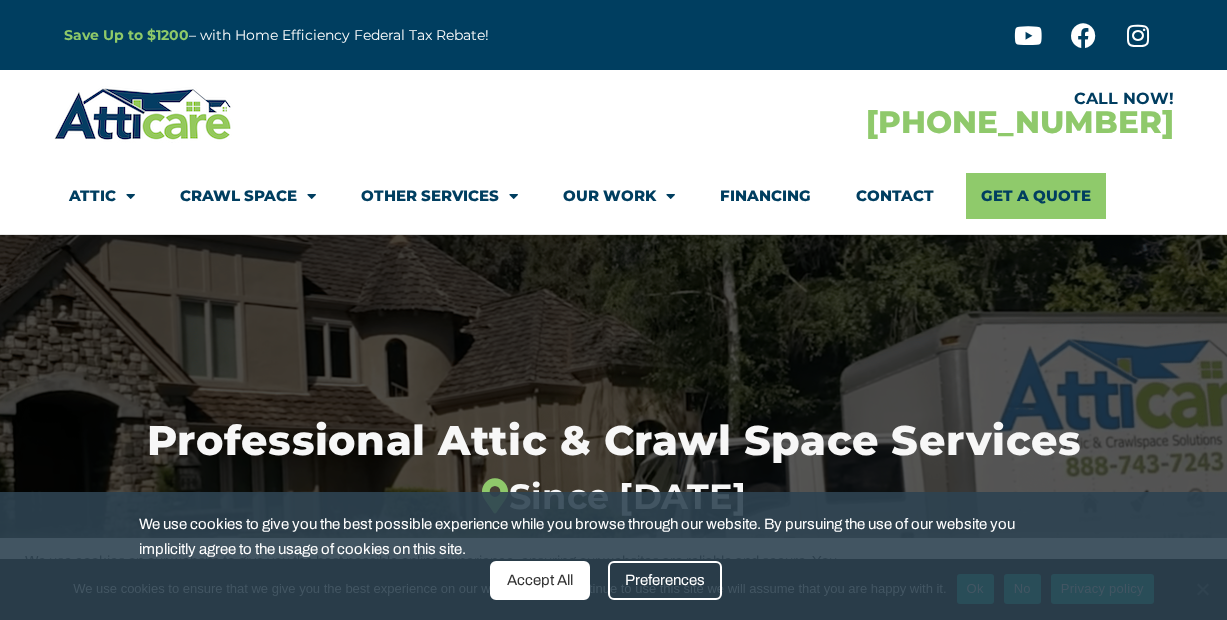 click on "Accept All" at bounding box center [540, 580] 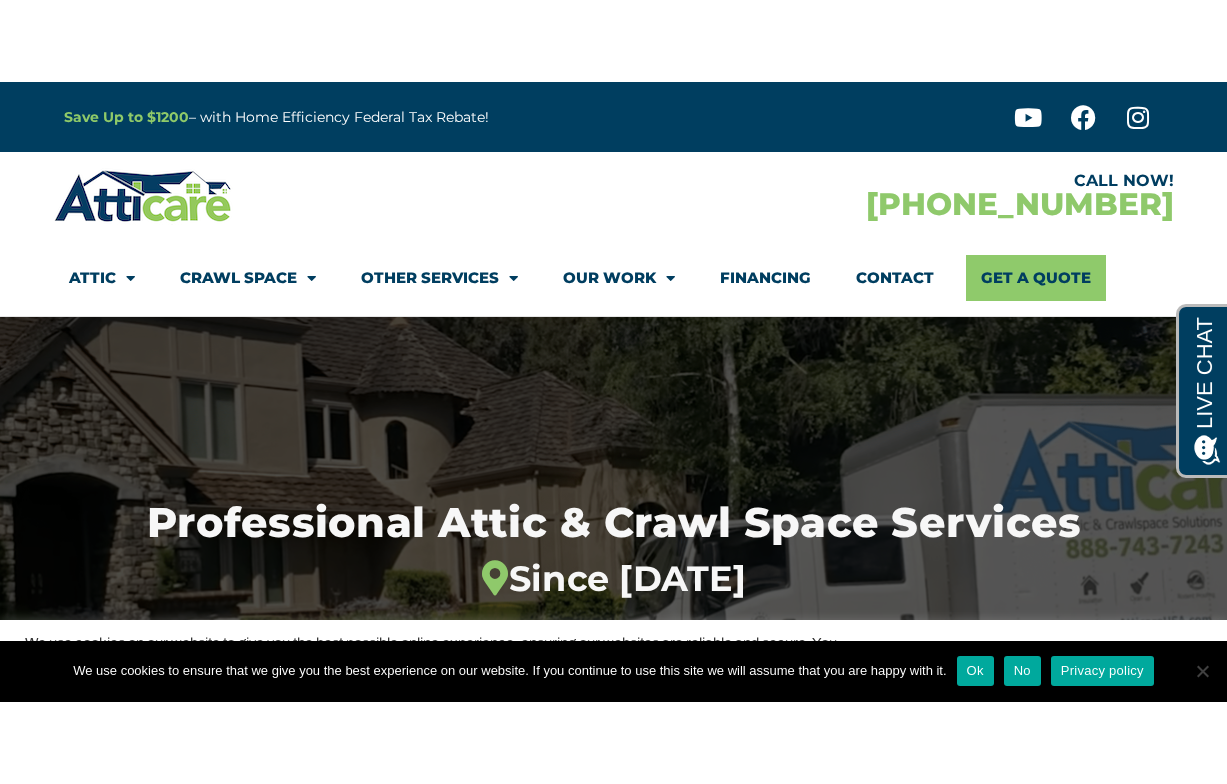 scroll, scrollTop: 0, scrollLeft: 0, axis: both 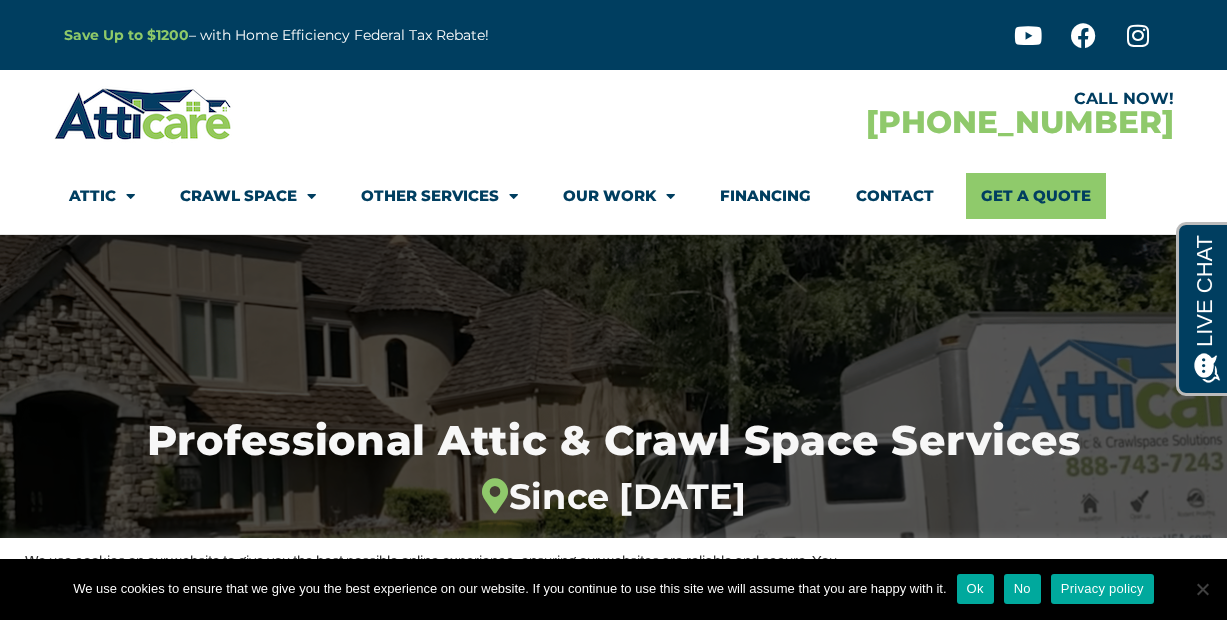 click on "Ok" at bounding box center [975, 589] 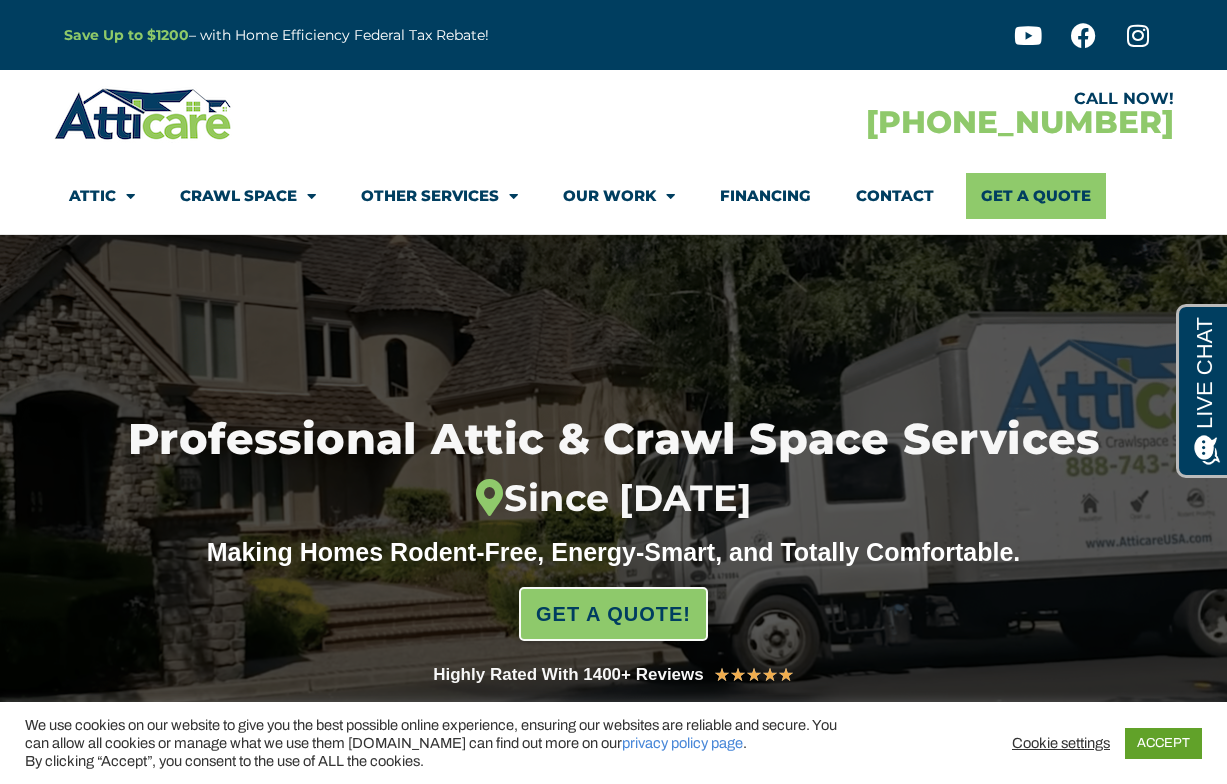 scroll, scrollTop: 0, scrollLeft: 0, axis: both 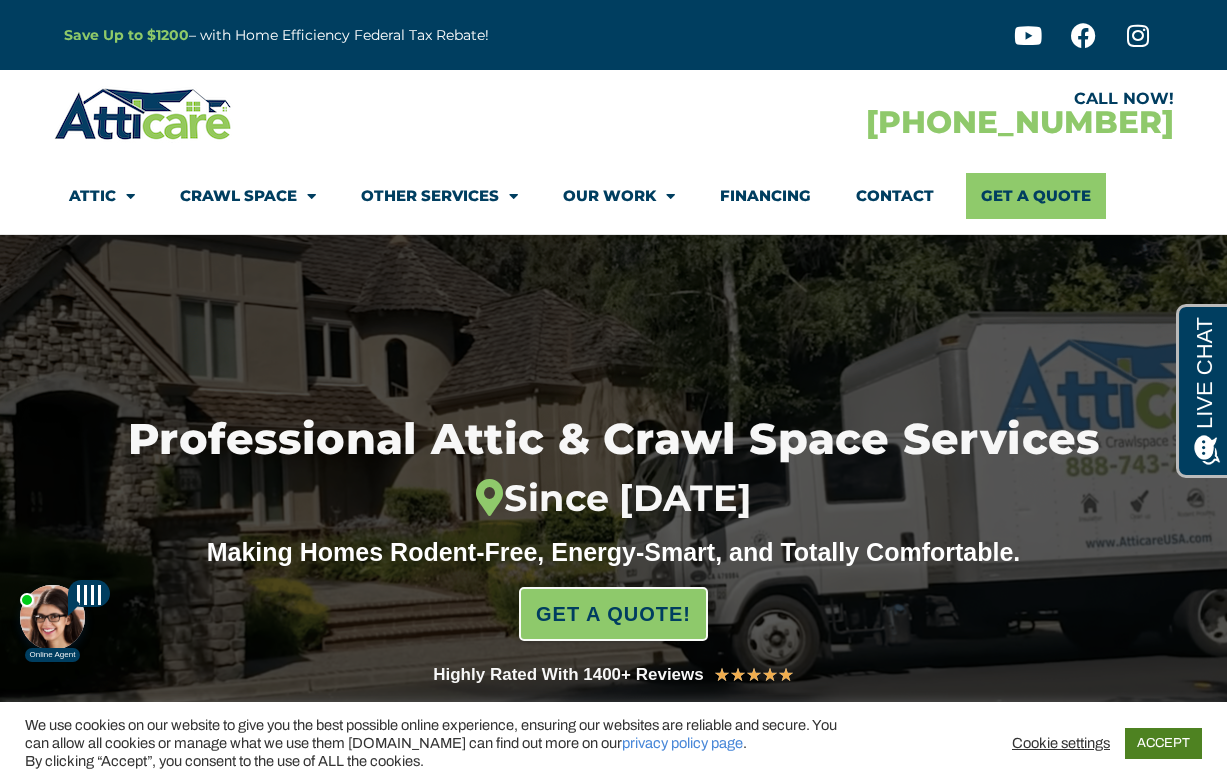 click on "ACCEPT" at bounding box center [1163, 743] 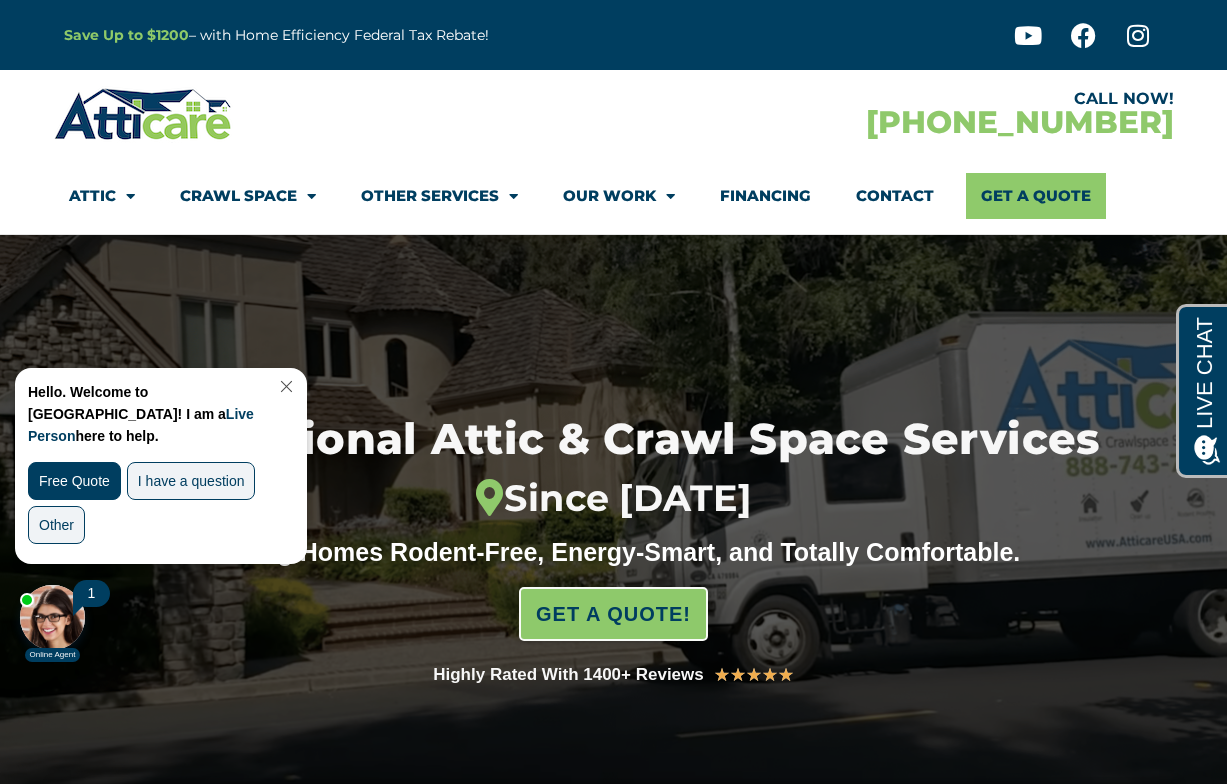 click at bounding box center [284, 386] 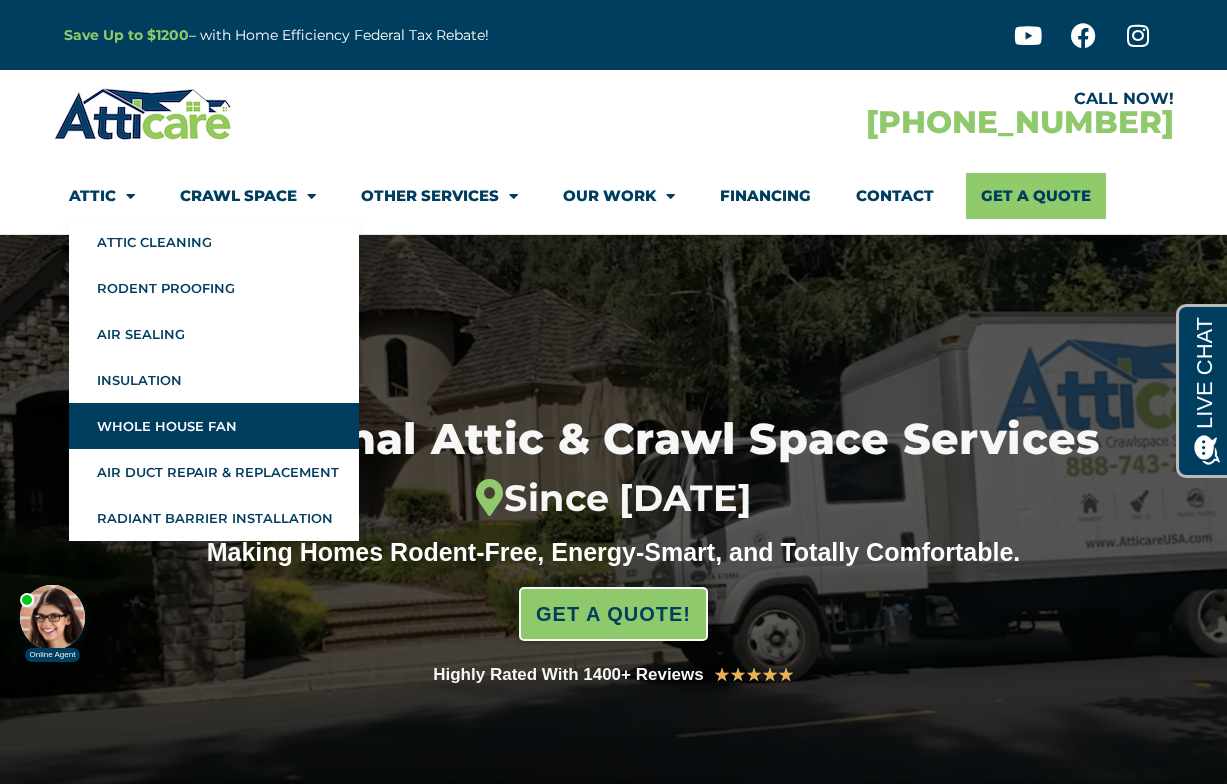 click on "Whole House Fan" 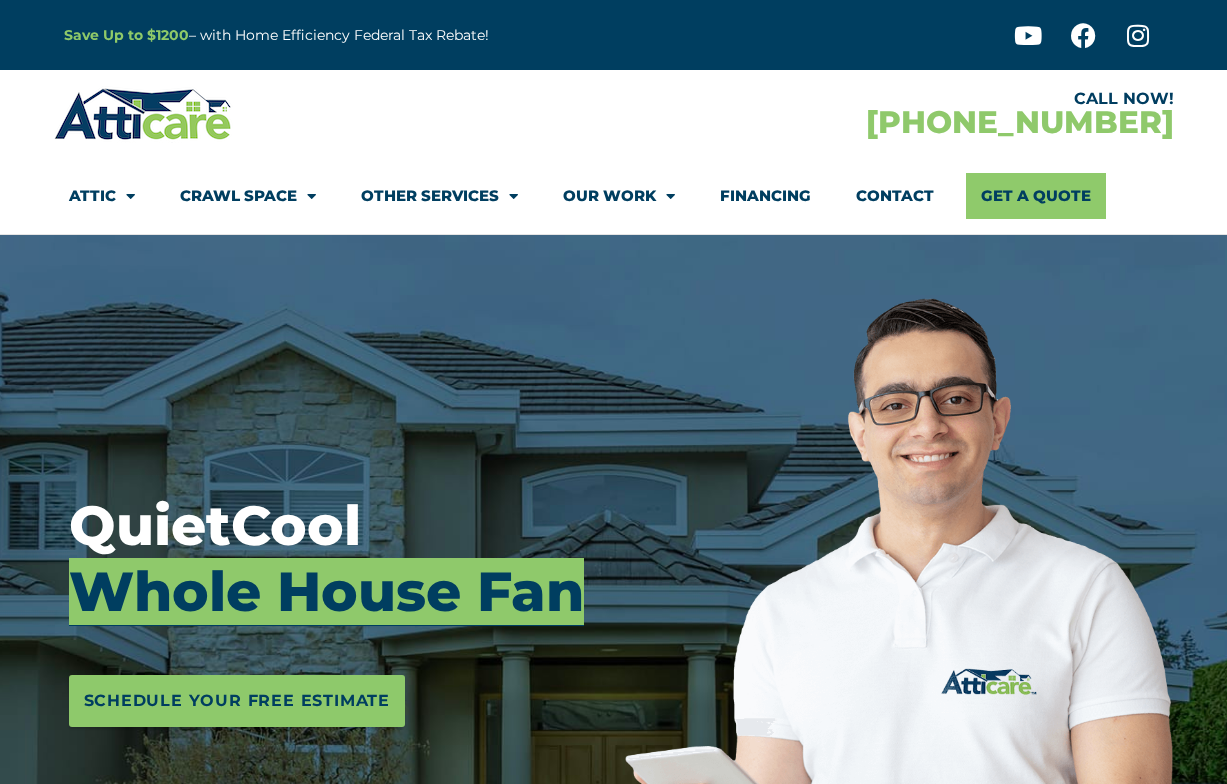 scroll, scrollTop: 0, scrollLeft: 0, axis: both 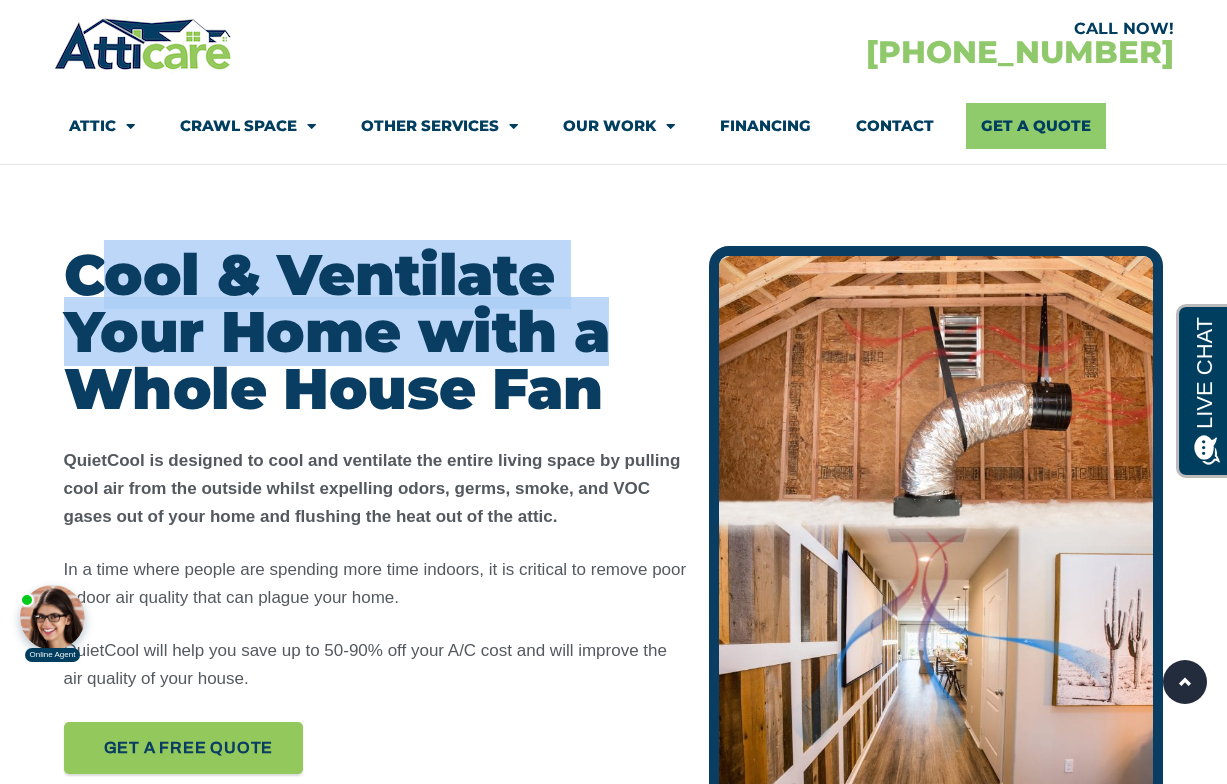 drag, startPoint x: 86, startPoint y: 271, endPoint x: 633, endPoint y: 344, distance: 551.8496 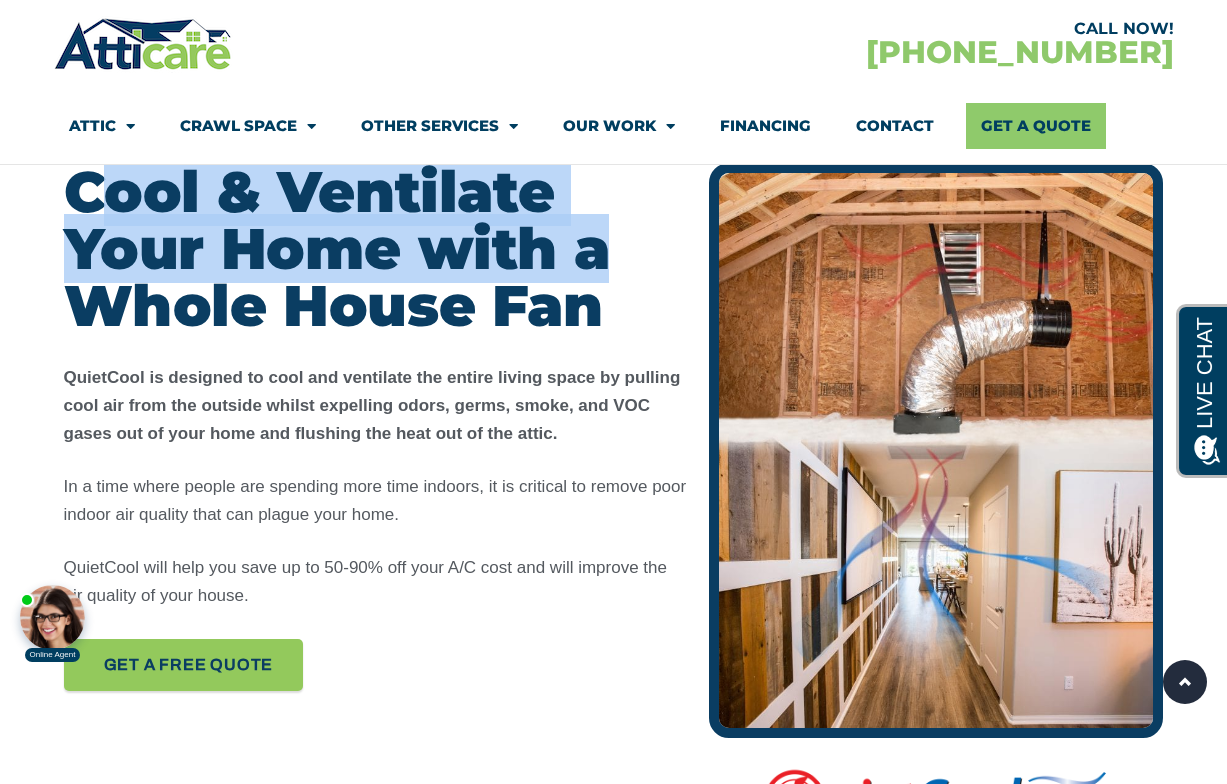 scroll, scrollTop: 920, scrollLeft: 0, axis: vertical 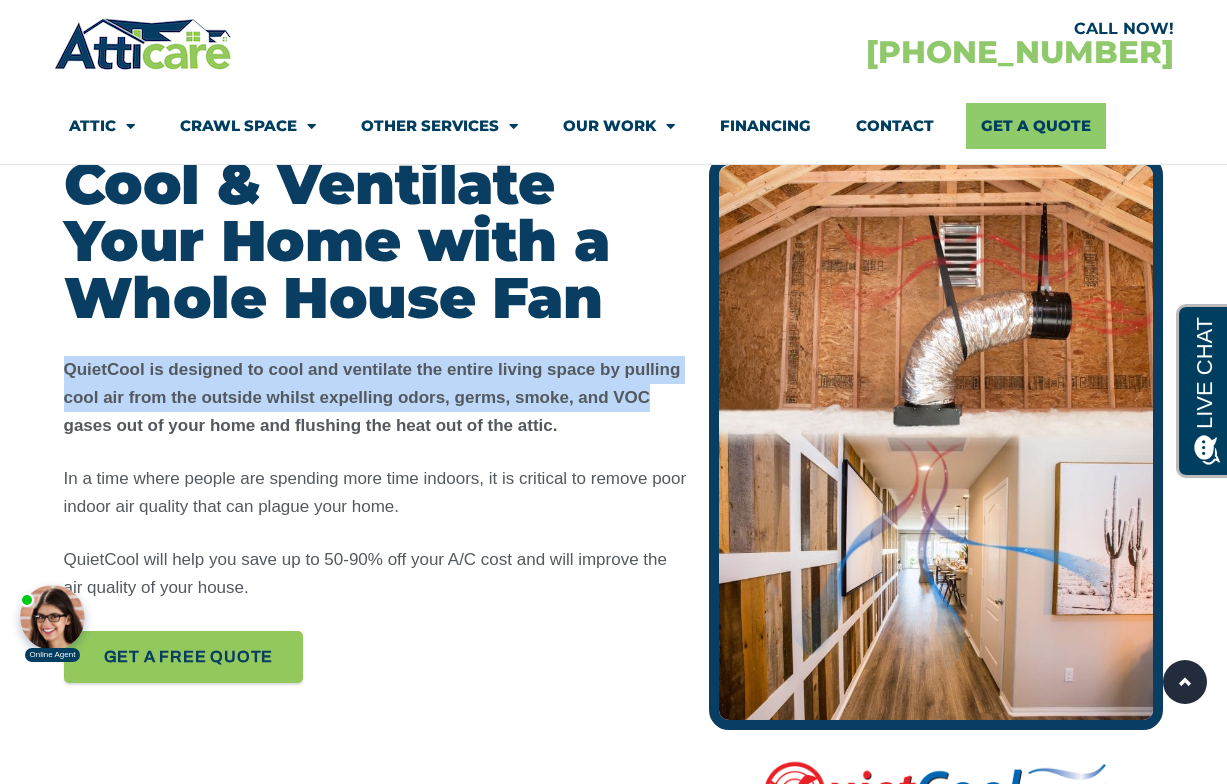 drag, startPoint x: 64, startPoint y: 370, endPoint x: 685, endPoint y: 391, distance: 621.355 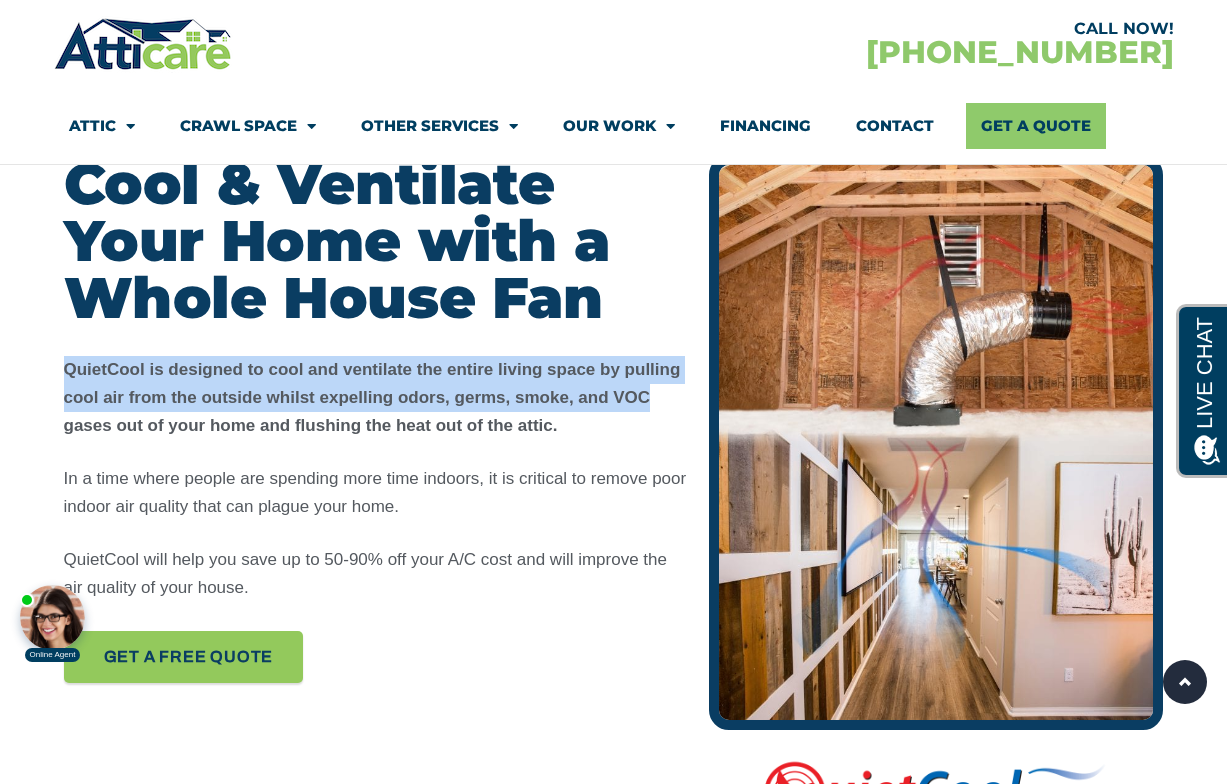click on "Cool & Ventilate Your Home with a Whole House Fan
QuietCool is designed to cool and ventilate the entire living space by pulling cool air from the outside whilst expelling odors, germs, smoke, and VOC gases out of your home and flushing the heat out of the attic. In a time where people are spending more time indoors, it is critical to remove poor indoor air quality that can plague your home.  QuietCool will help you save up to 50-90% off your A/C cost and will improve the air quality of your house.
Get A FREE quote" at bounding box center [377, 503] 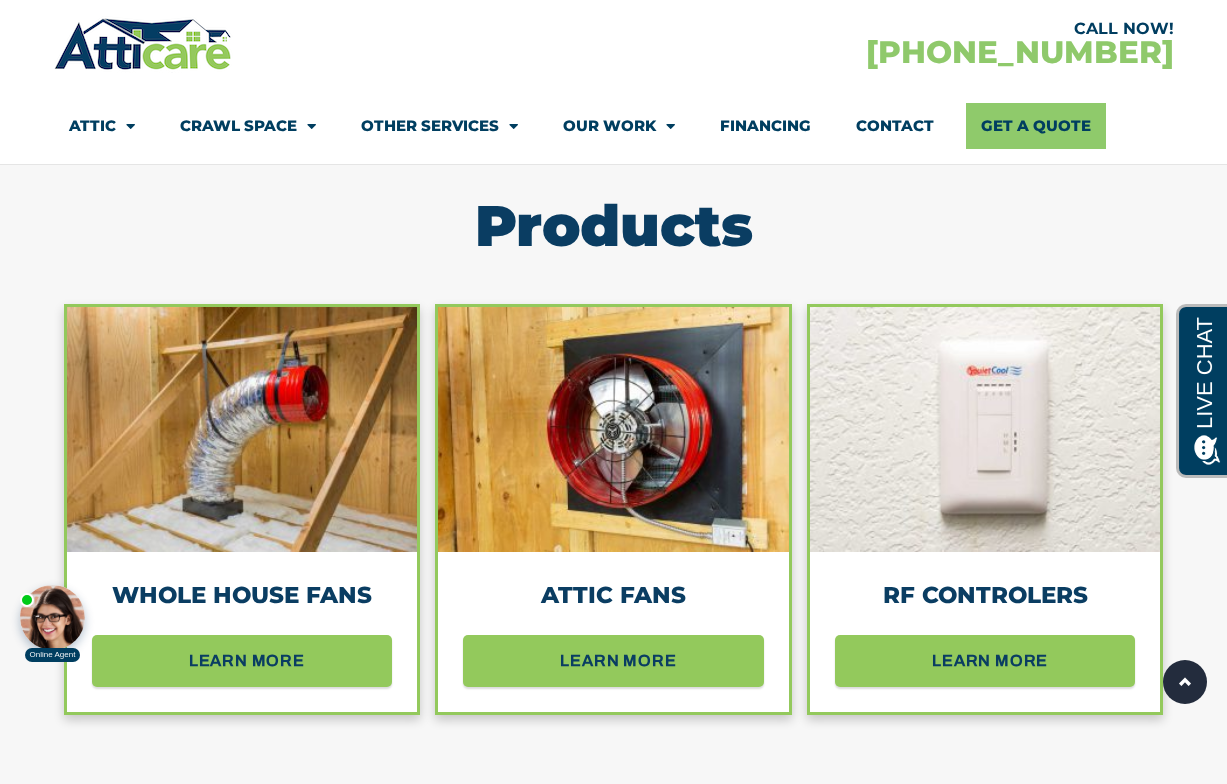 scroll, scrollTop: 1756, scrollLeft: 0, axis: vertical 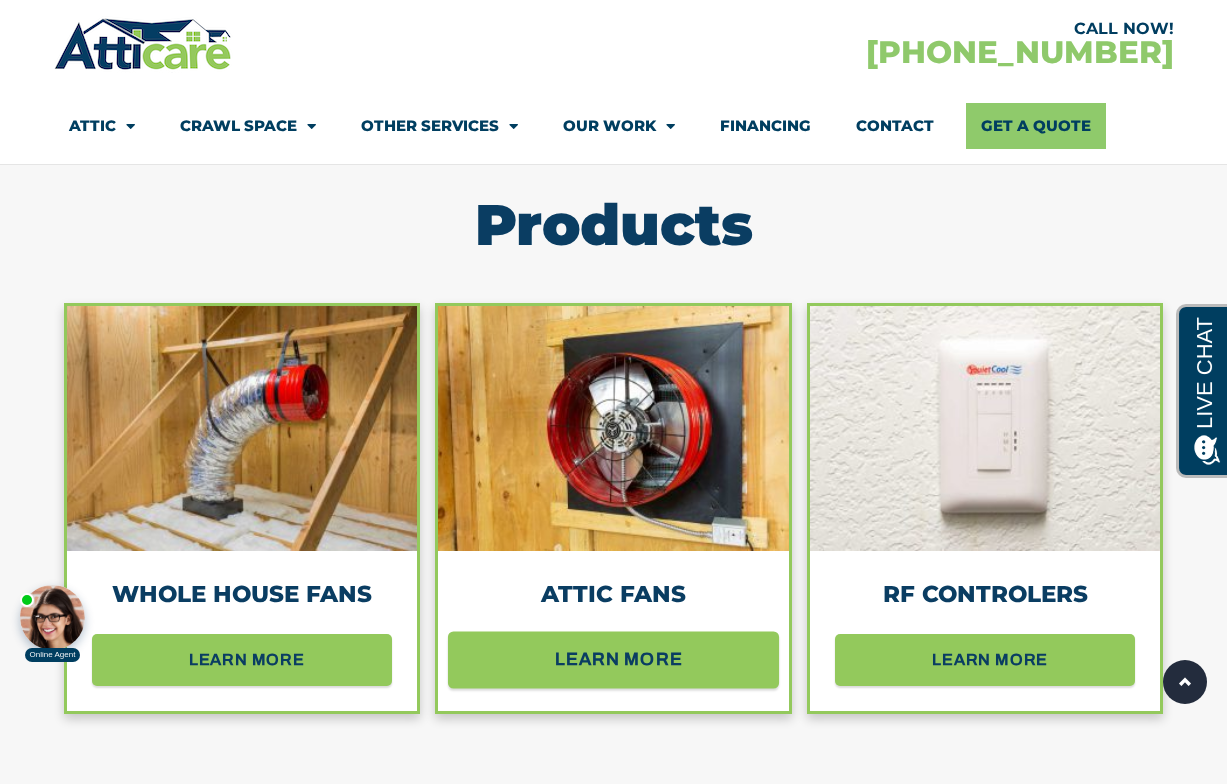 click on "learn more" at bounding box center (619, 659) 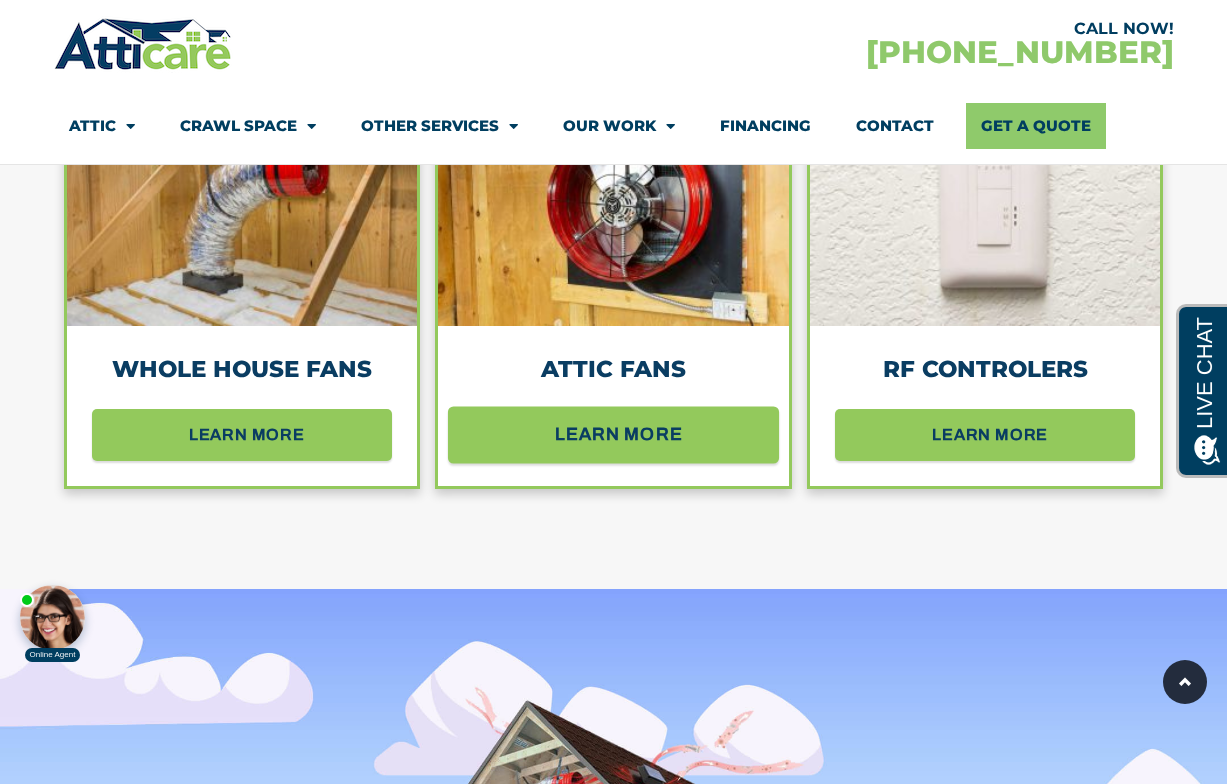 scroll, scrollTop: 2, scrollLeft: 0, axis: vertical 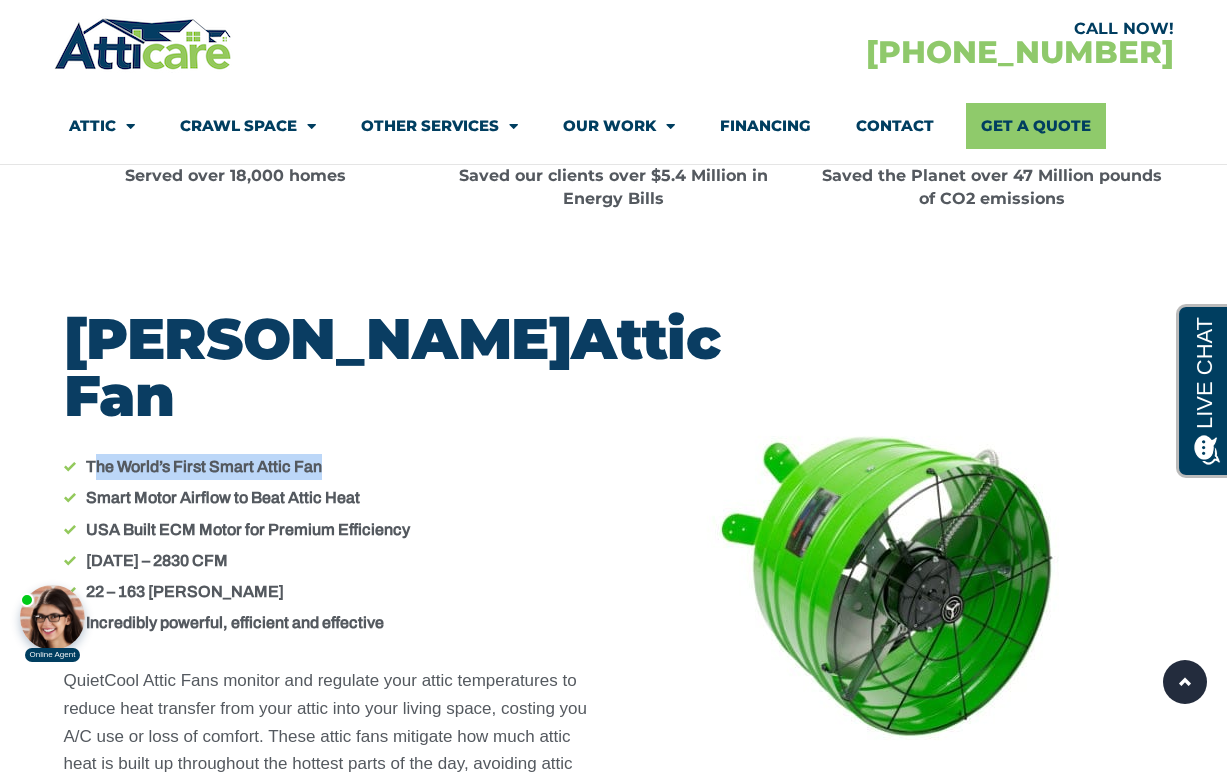 drag, startPoint x: 96, startPoint y: 409, endPoint x: 350, endPoint y: 412, distance: 254.01772 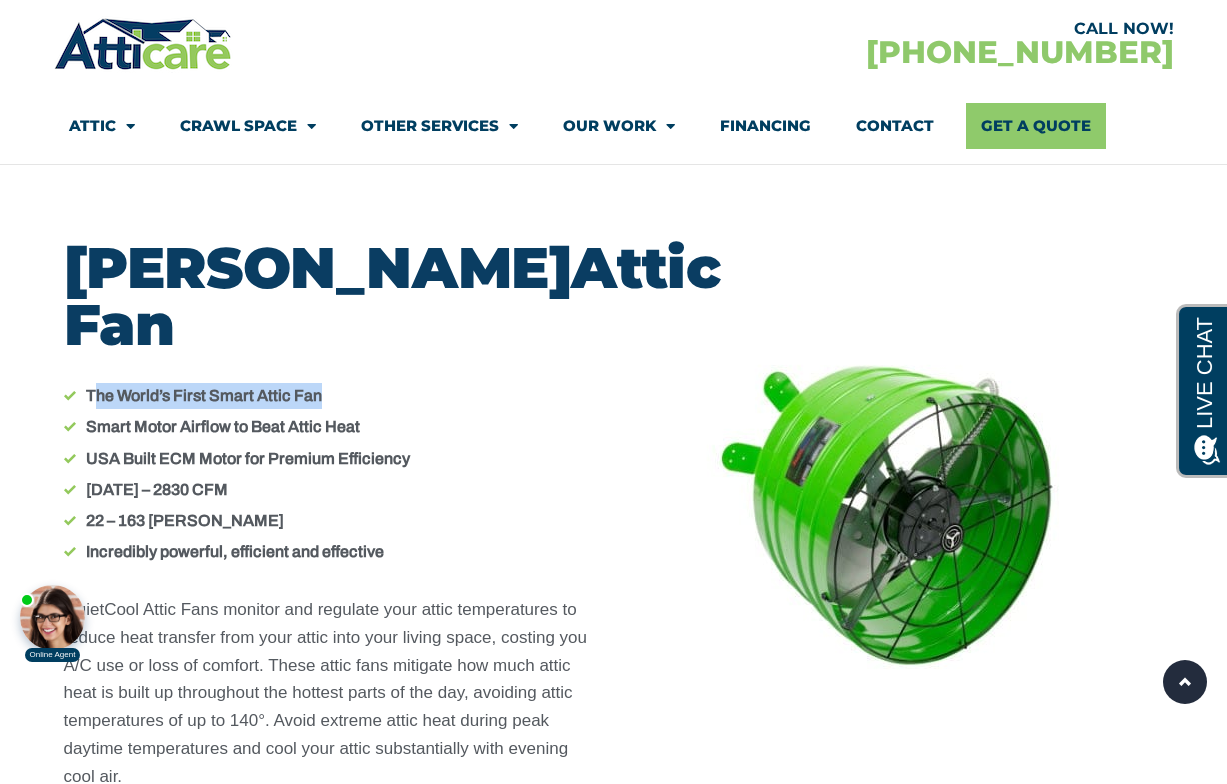 scroll, scrollTop: 9356, scrollLeft: 0, axis: vertical 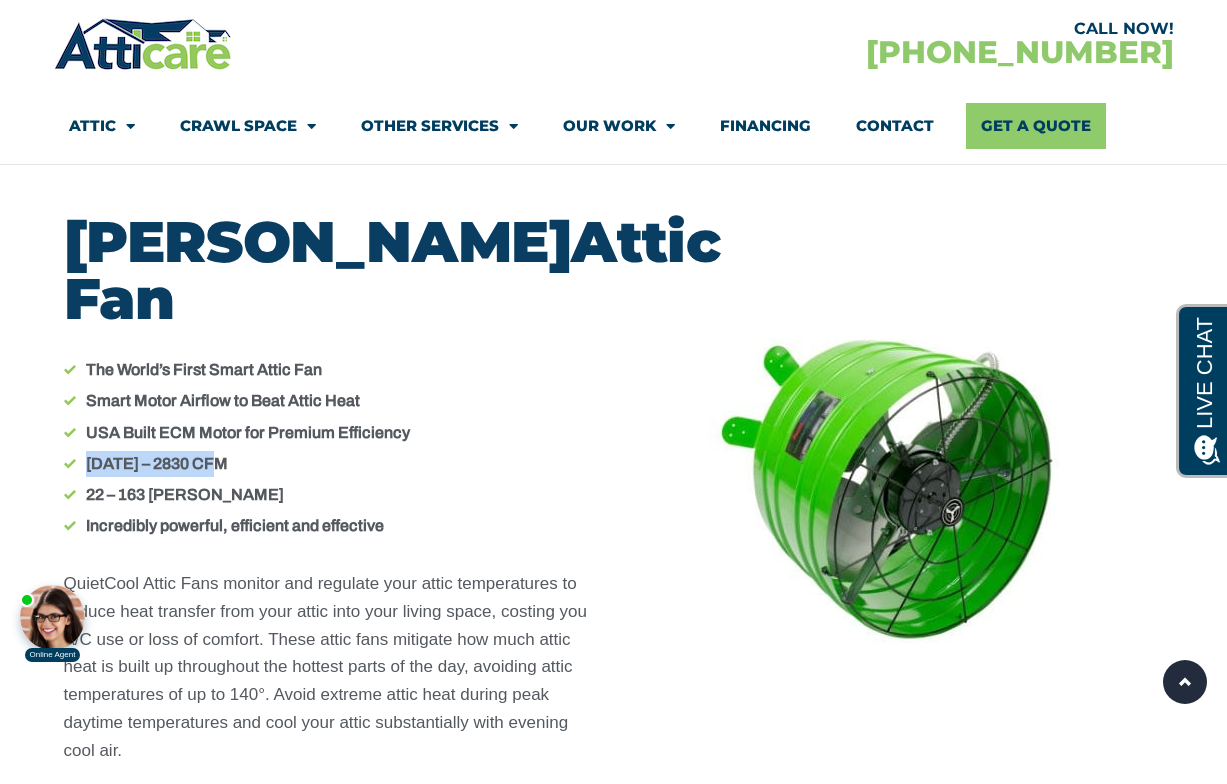 drag, startPoint x: 83, startPoint y: 407, endPoint x: 309, endPoint y: 407, distance: 226 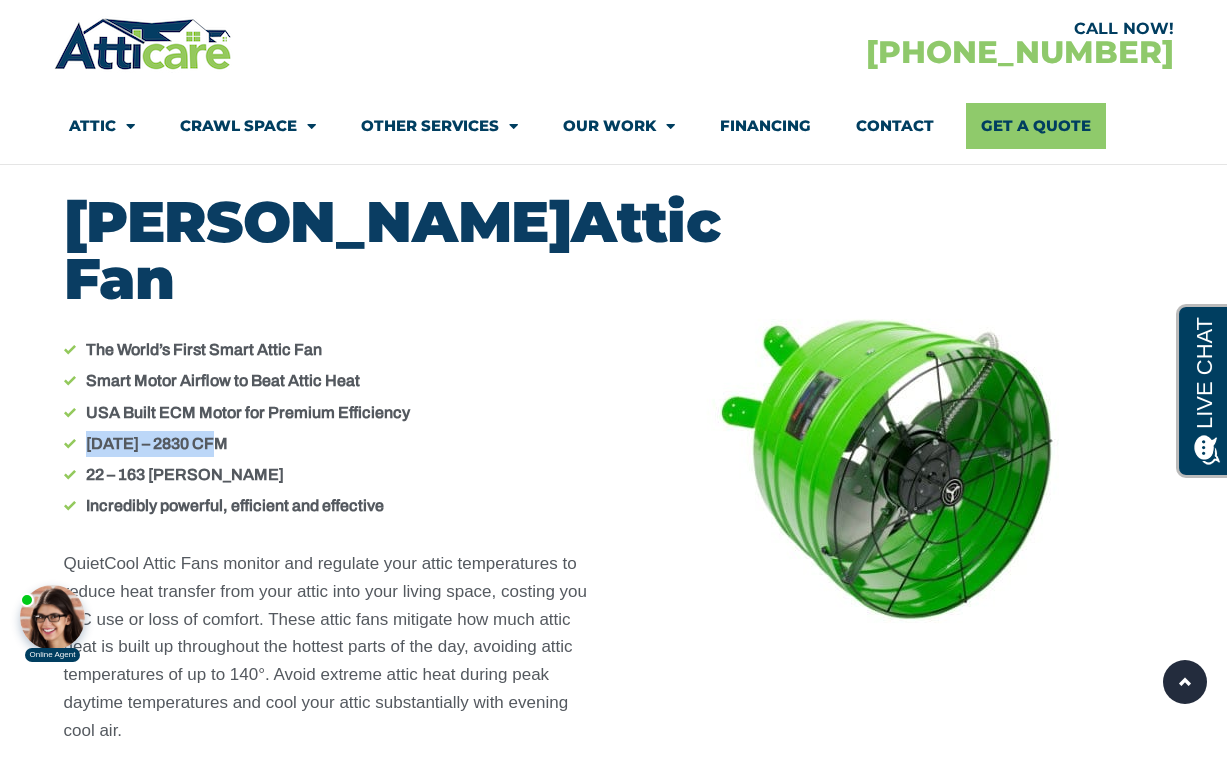 scroll, scrollTop: 9386, scrollLeft: 0, axis: vertical 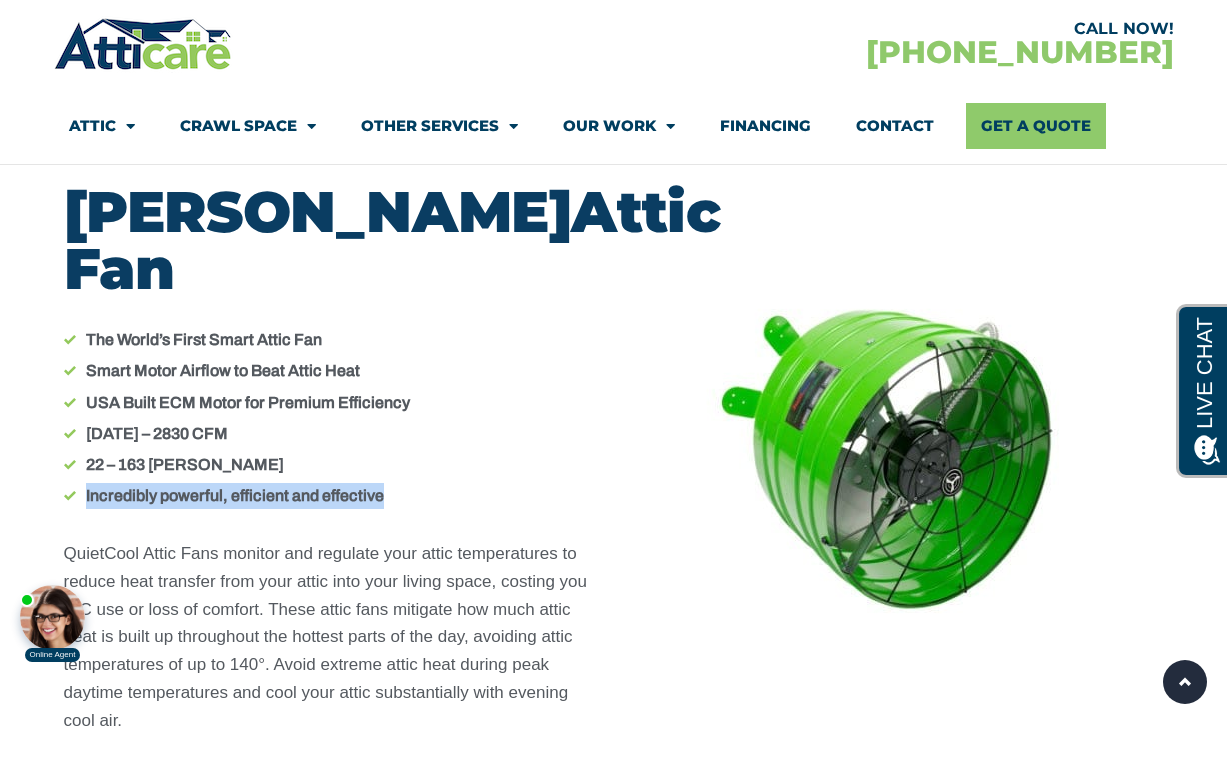 drag, startPoint x: 78, startPoint y: 437, endPoint x: 387, endPoint y: 434, distance: 309.01456 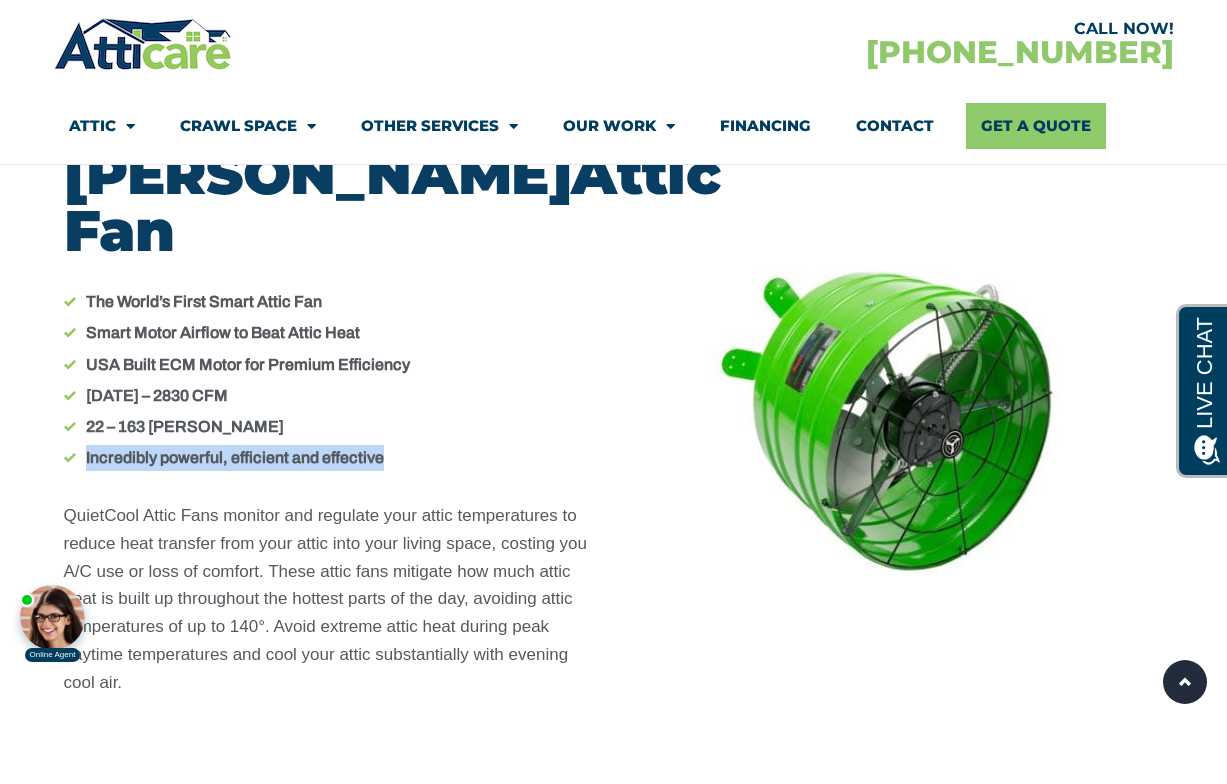 scroll, scrollTop: 9442, scrollLeft: 0, axis: vertical 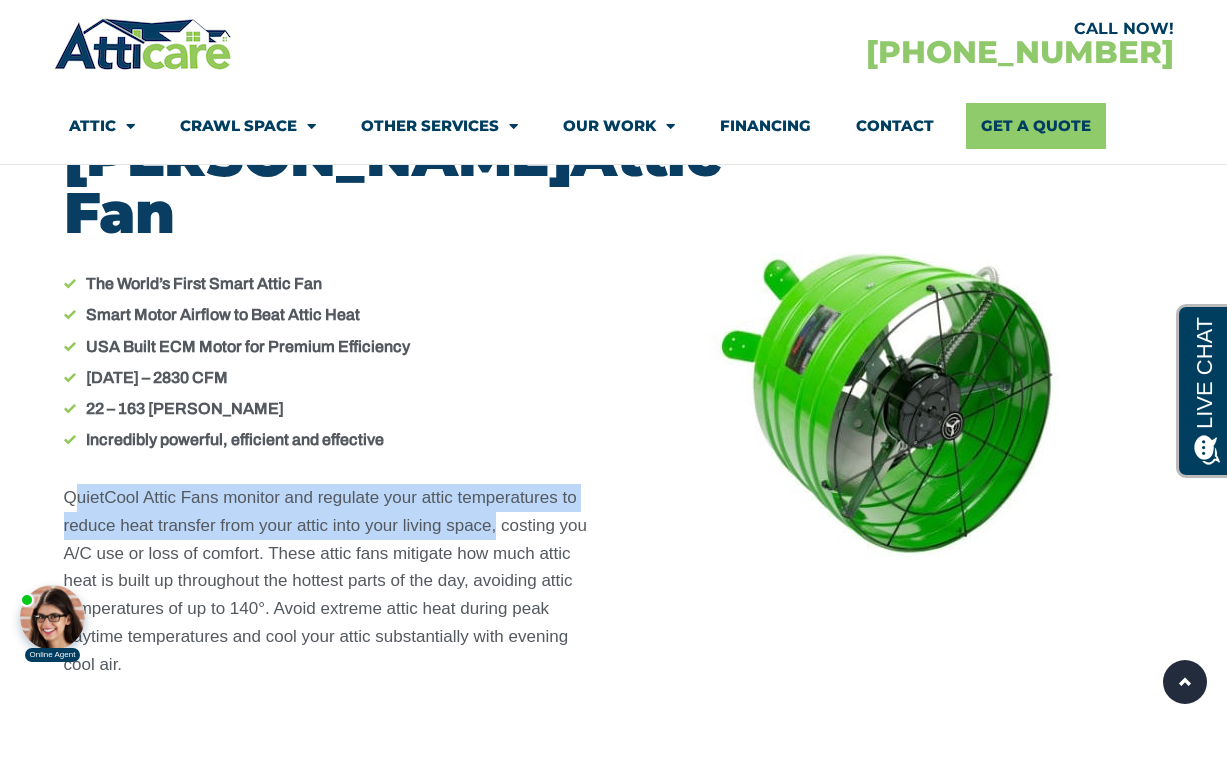 drag, startPoint x: 75, startPoint y: 437, endPoint x: 495, endPoint y: 464, distance: 420.86697 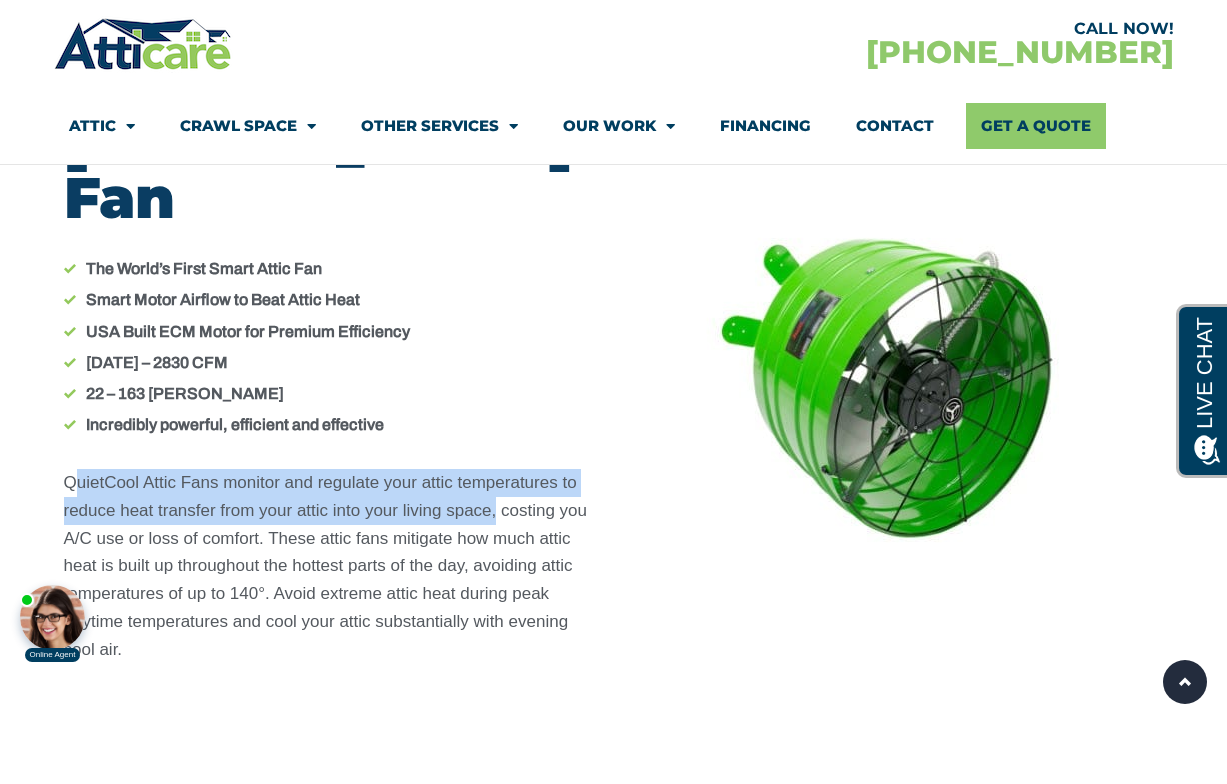 scroll, scrollTop: 9474, scrollLeft: 0, axis: vertical 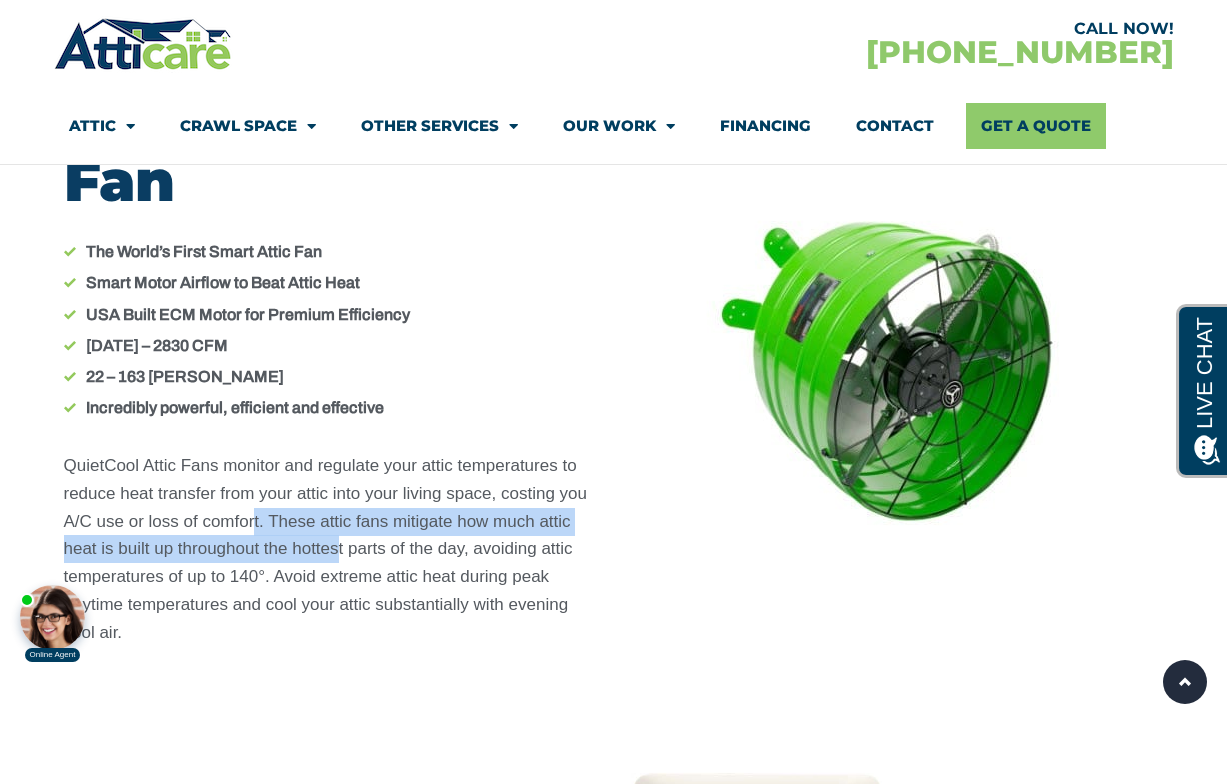 drag, startPoint x: 254, startPoint y: 461, endPoint x: 348, endPoint y: 483, distance: 96.540146 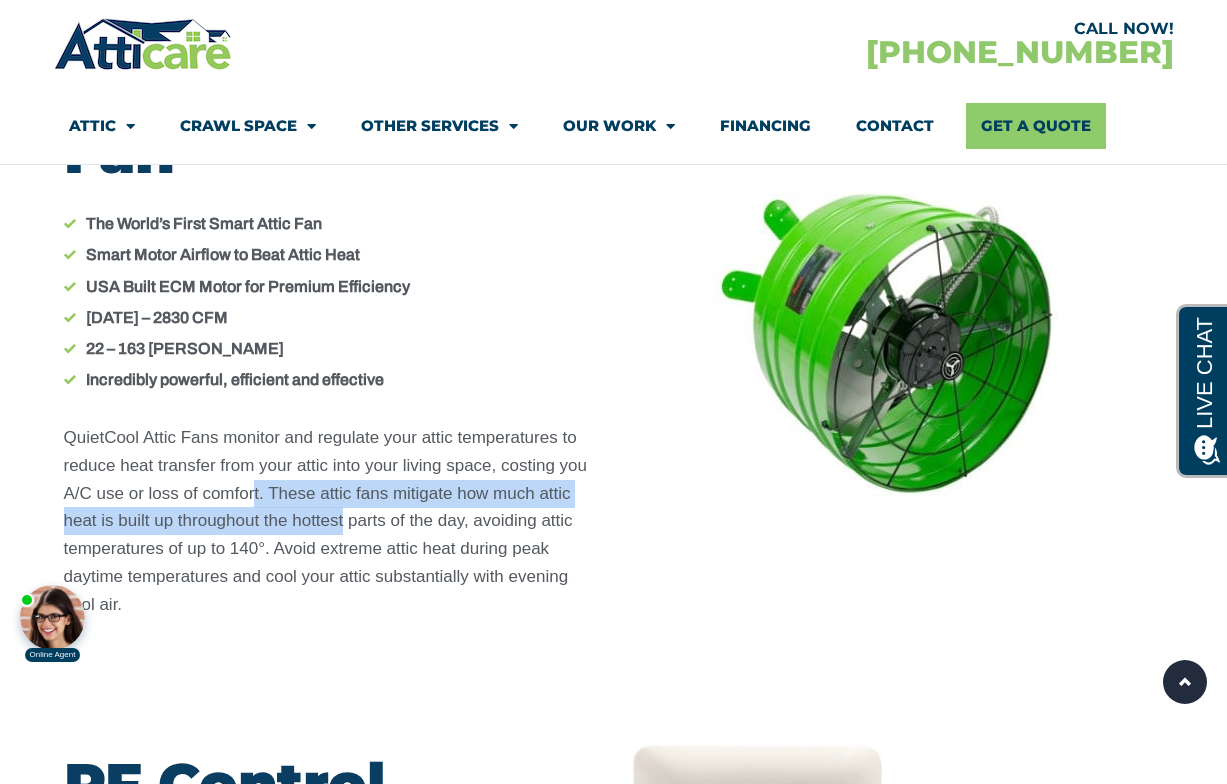 scroll, scrollTop: 9517, scrollLeft: 0, axis: vertical 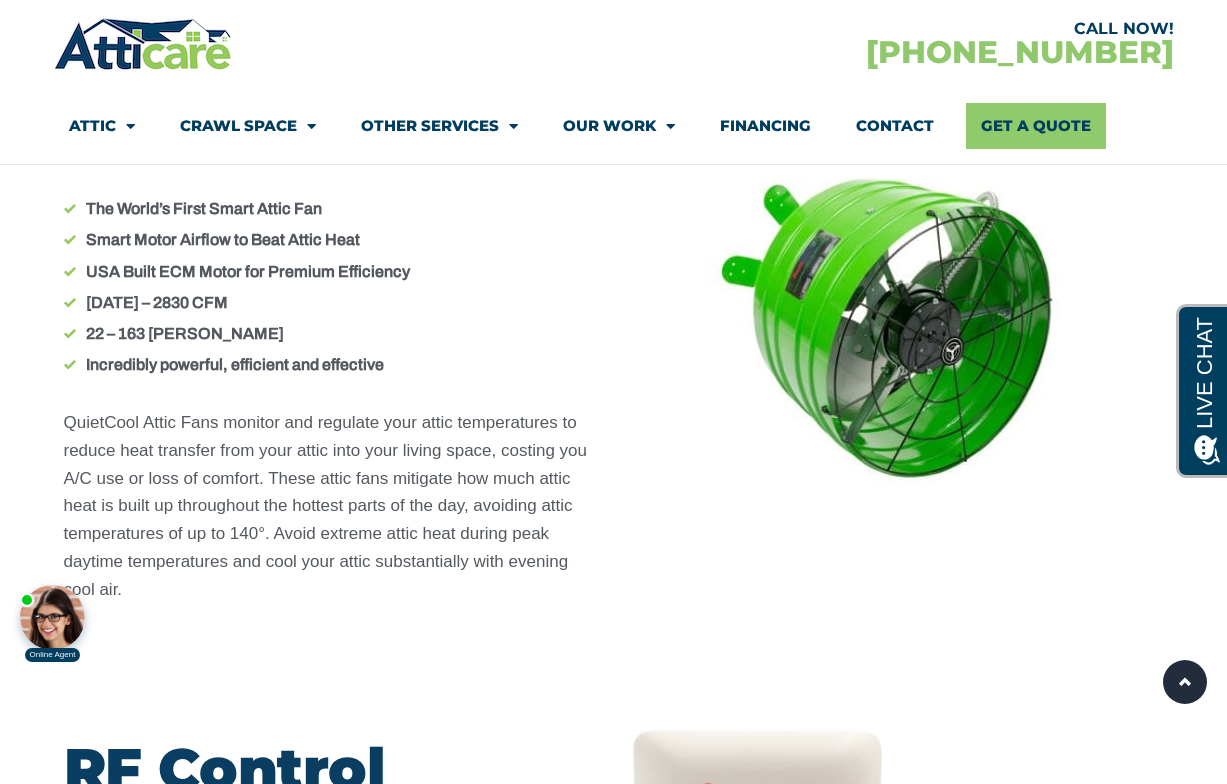 drag, startPoint x: 116, startPoint y: 1020, endPoint x: 241, endPoint y: 543, distance: 493.10648 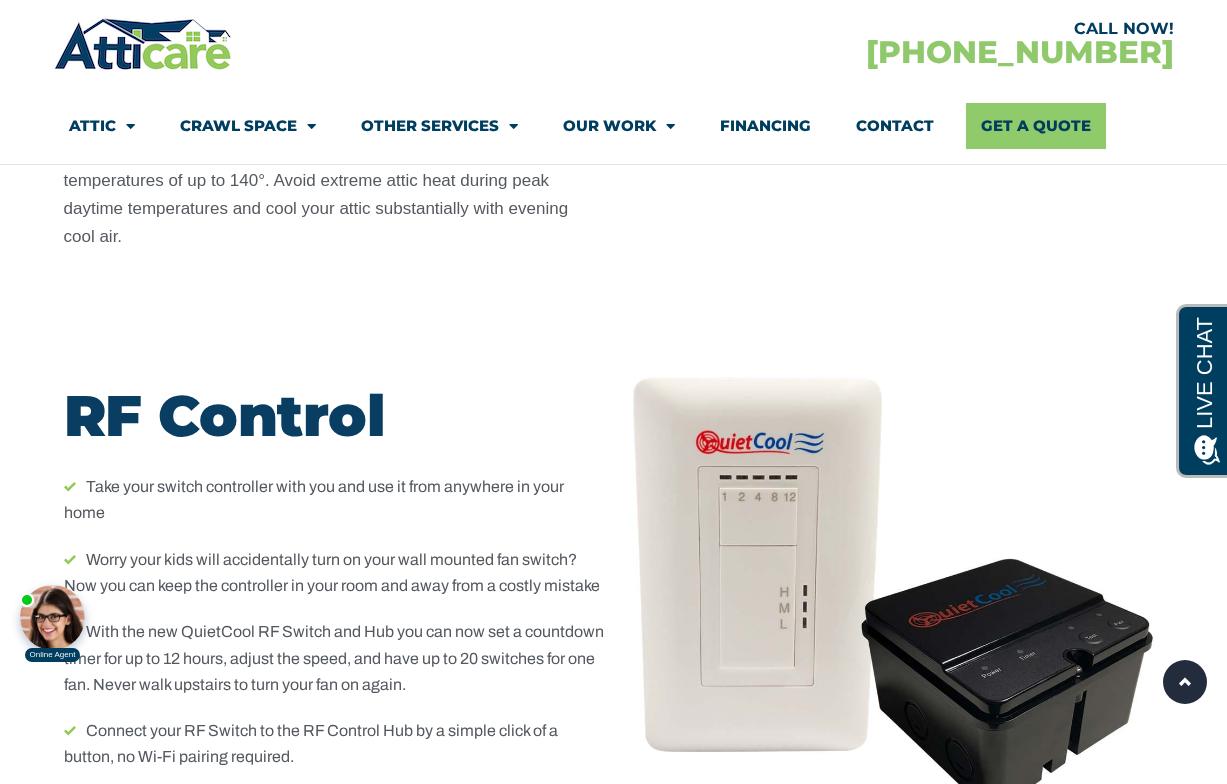 scroll, scrollTop: 9889, scrollLeft: 0, axis: vertical 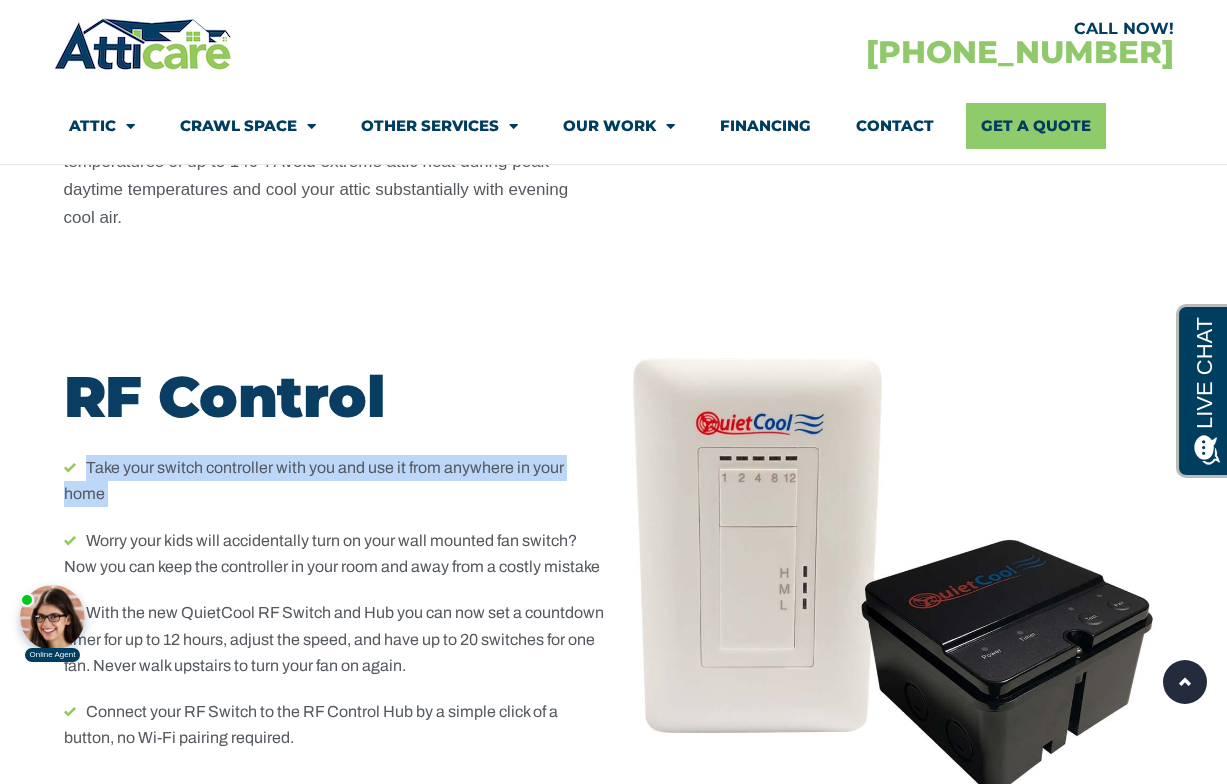 drag, startPoint x: 70, startPoint y: 418, endPoint x: 285, endPoint y: 464, distance: 219.86588 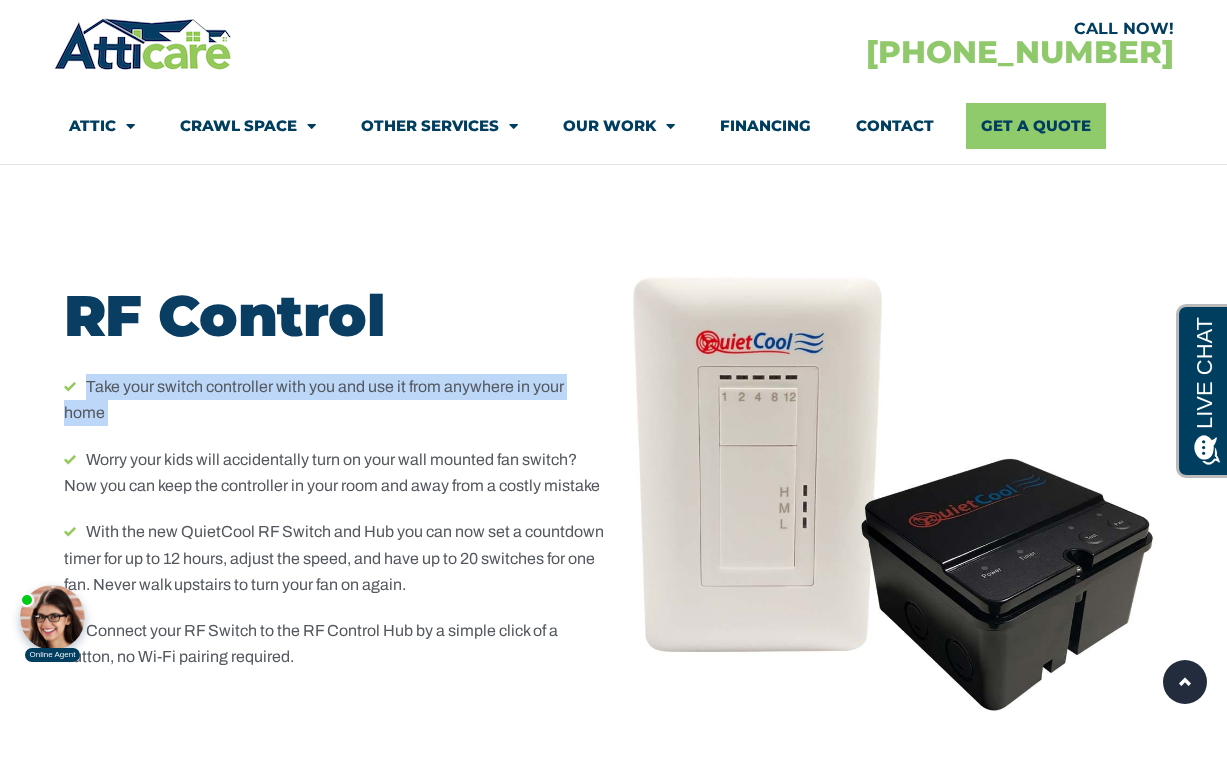 scroll, scrollTop: 9991, scrollLeft: 0, axis: vertical 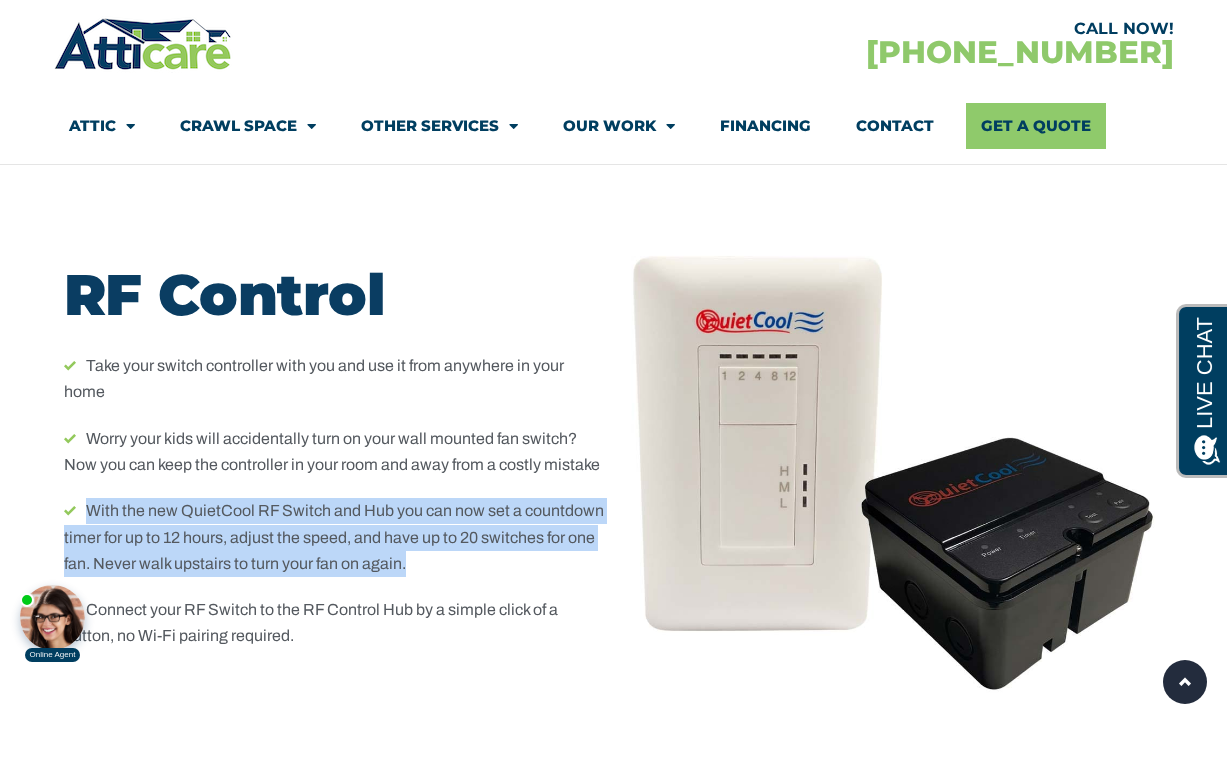 drag, startPoint x: 79, startPoint y: 452, endPoint x: 407, endPoint y: 507, distance: 332.5793 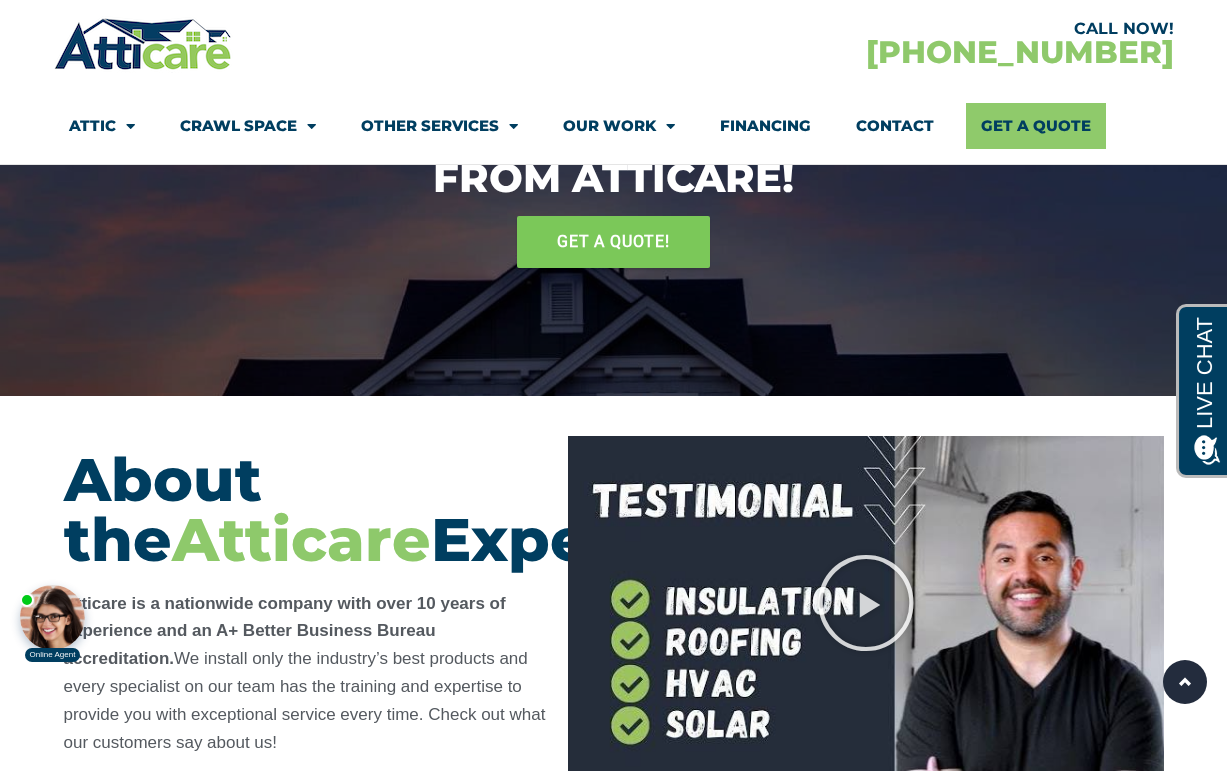 scroll, scrollTop: 10886, scrollLeft: 0, axis: vertical 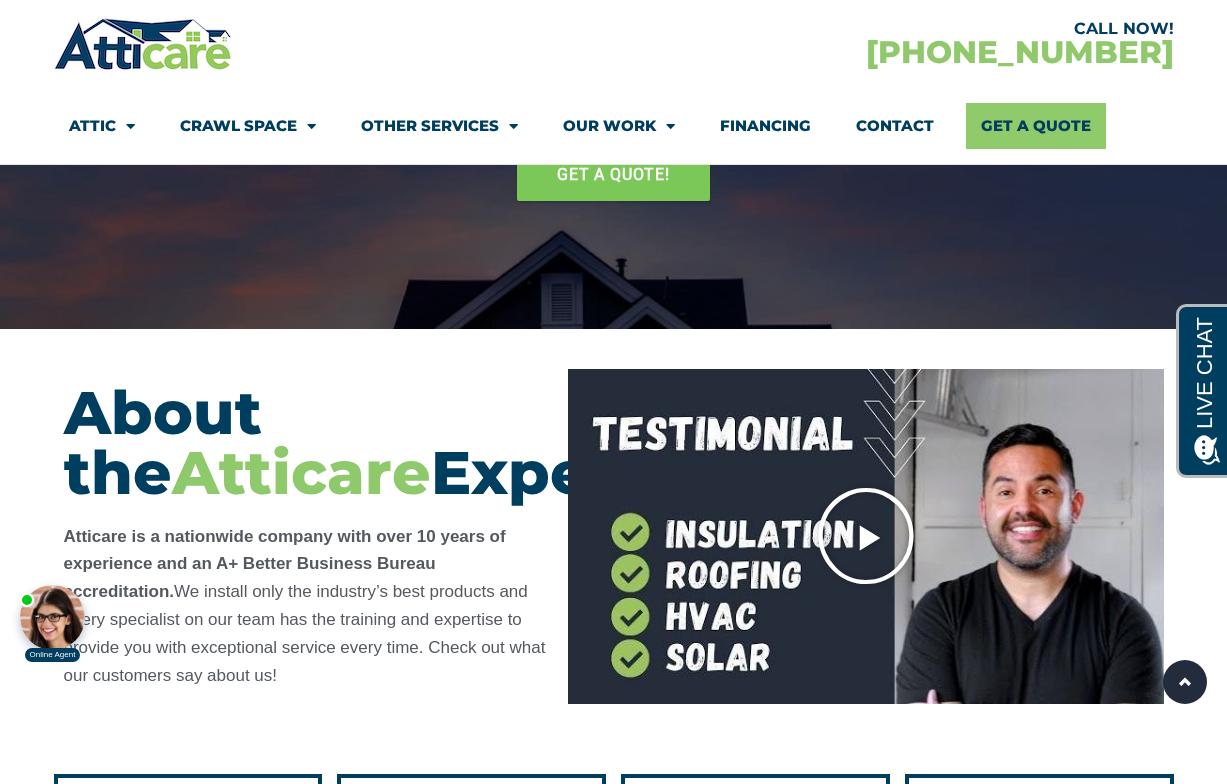 click at bounding box center [866, 536] 